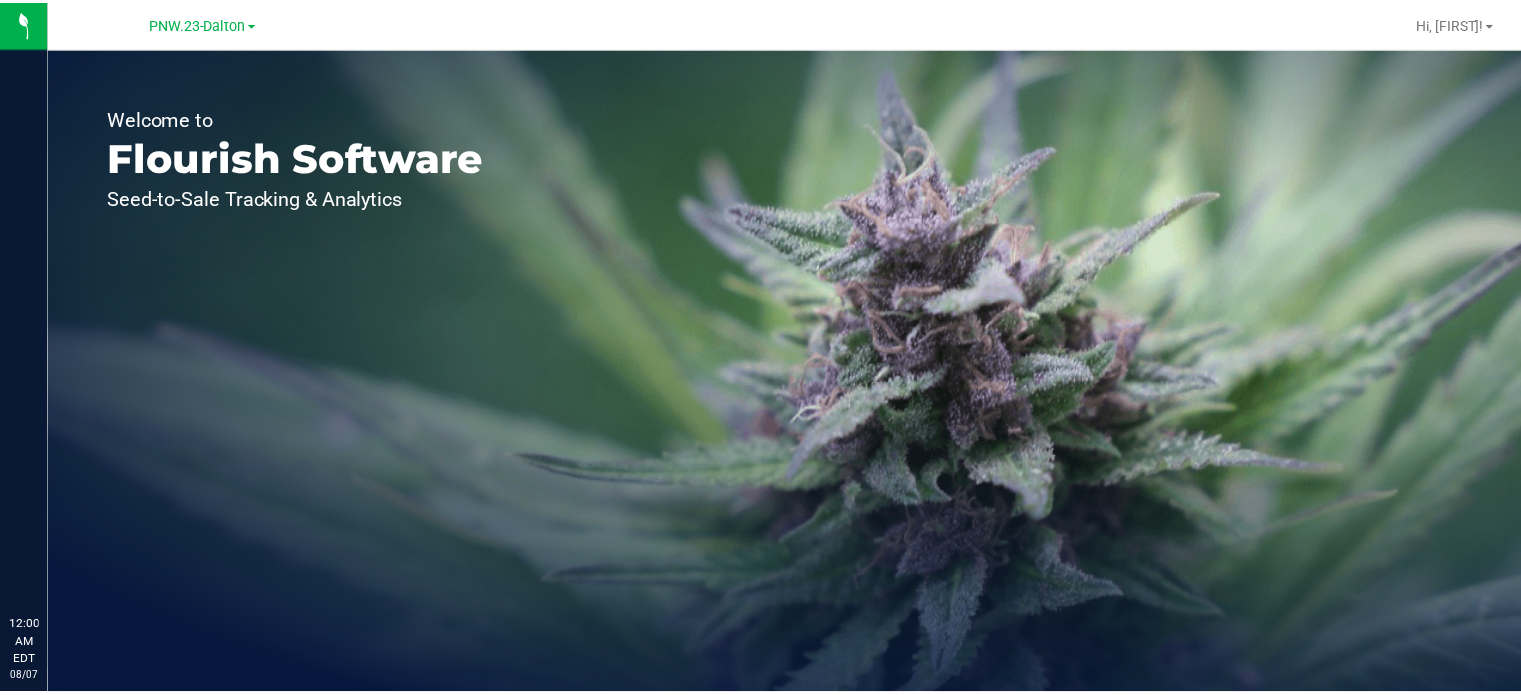 scroll, scrollTop: 0, scrollLeft: 0, axis: both 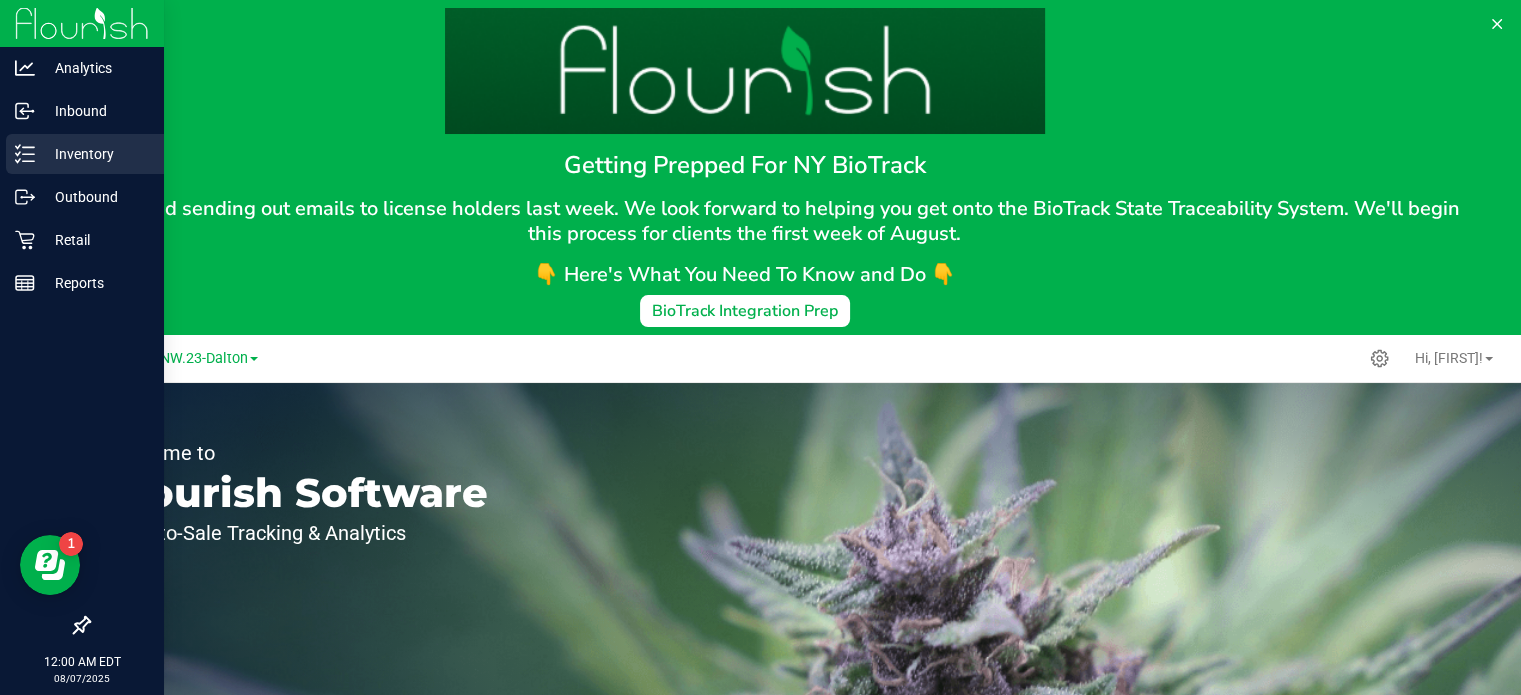 click on "Inventory" at bounding box center (95, 154) 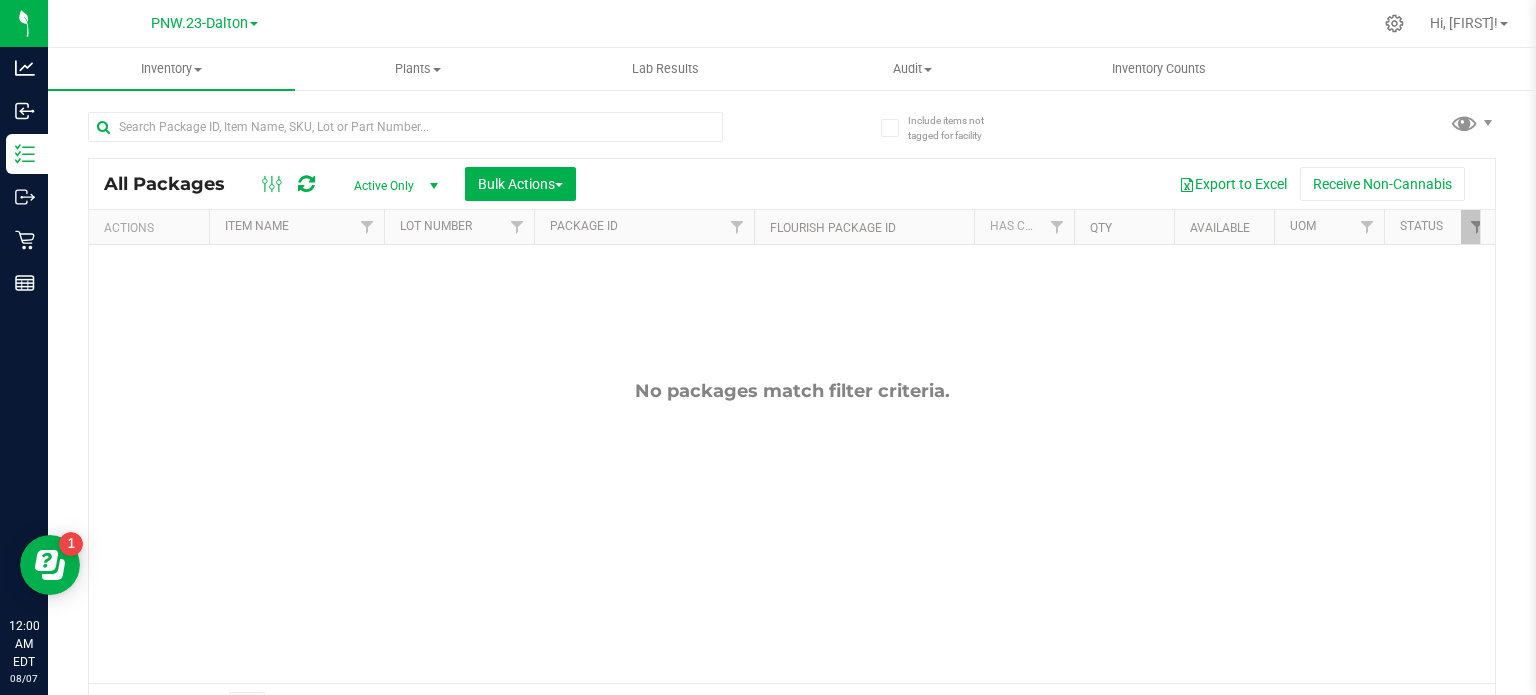 click on "PNW.23-Dalton" at bounding box center [204, 23] 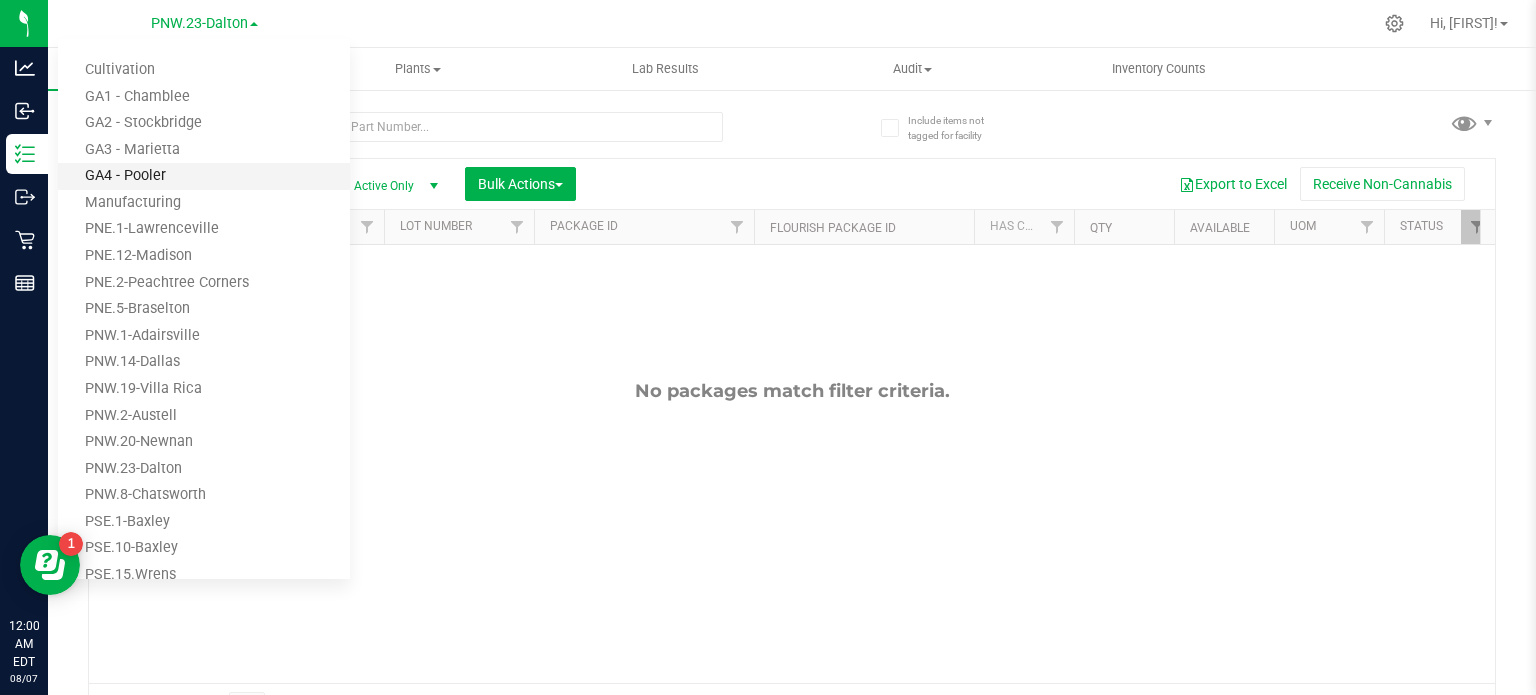 click on "GA4 - Pooler" at bounding box center (204, 176) 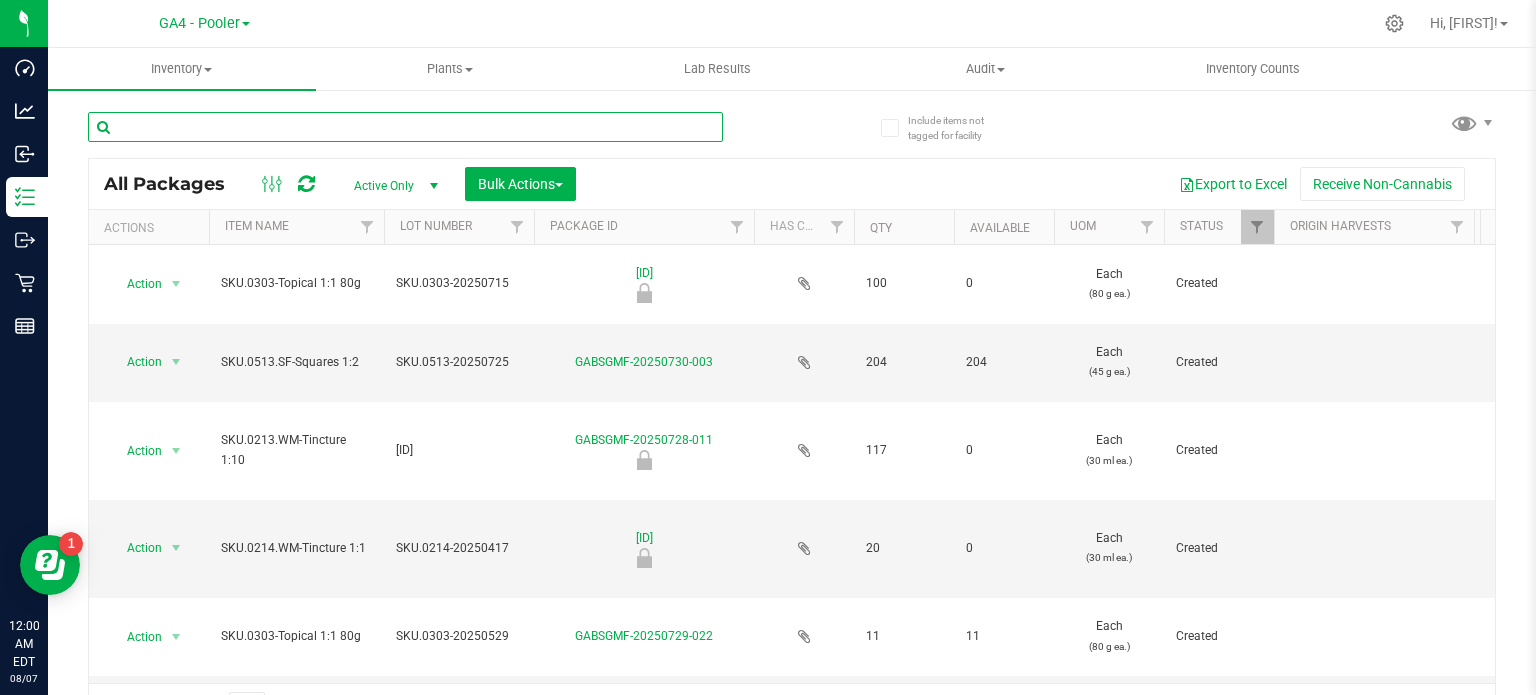 click at bounding box center (405, 127) 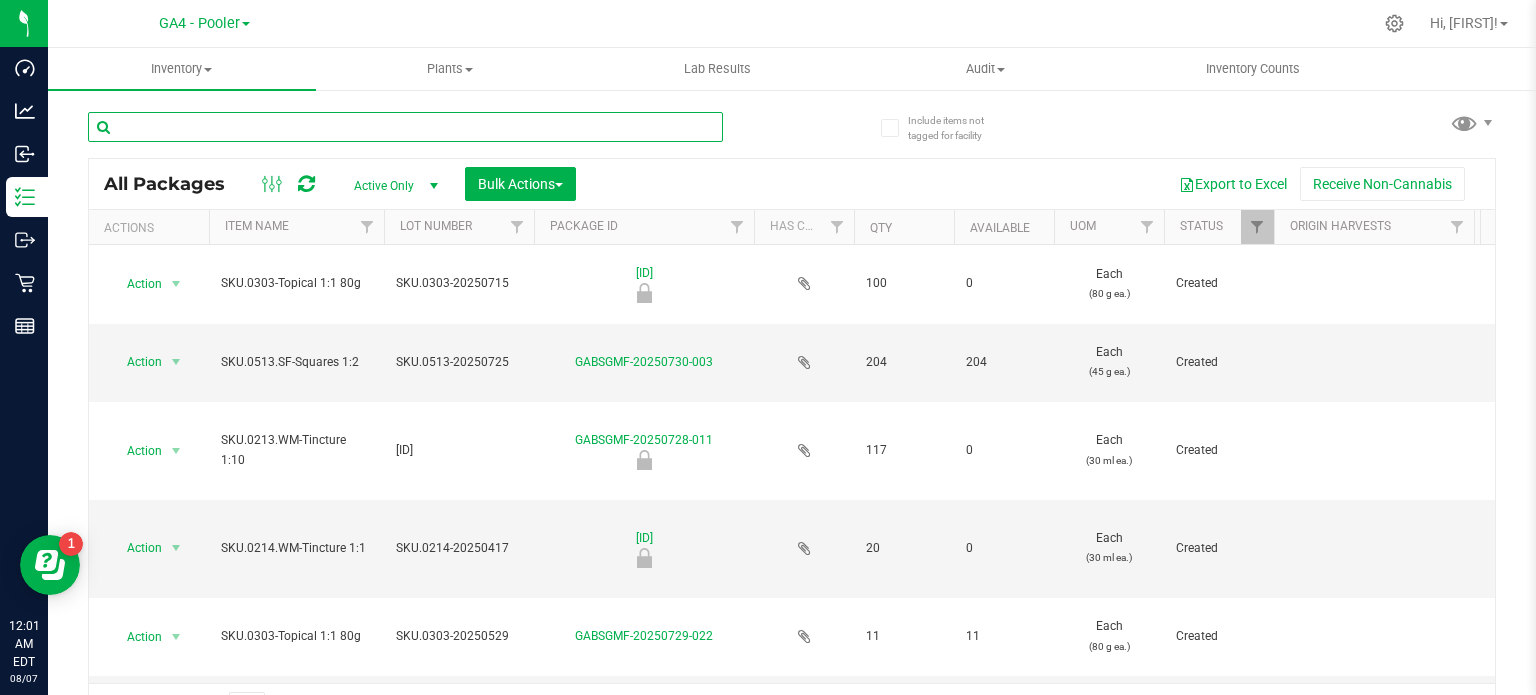 click at bounding box center (405, 127) 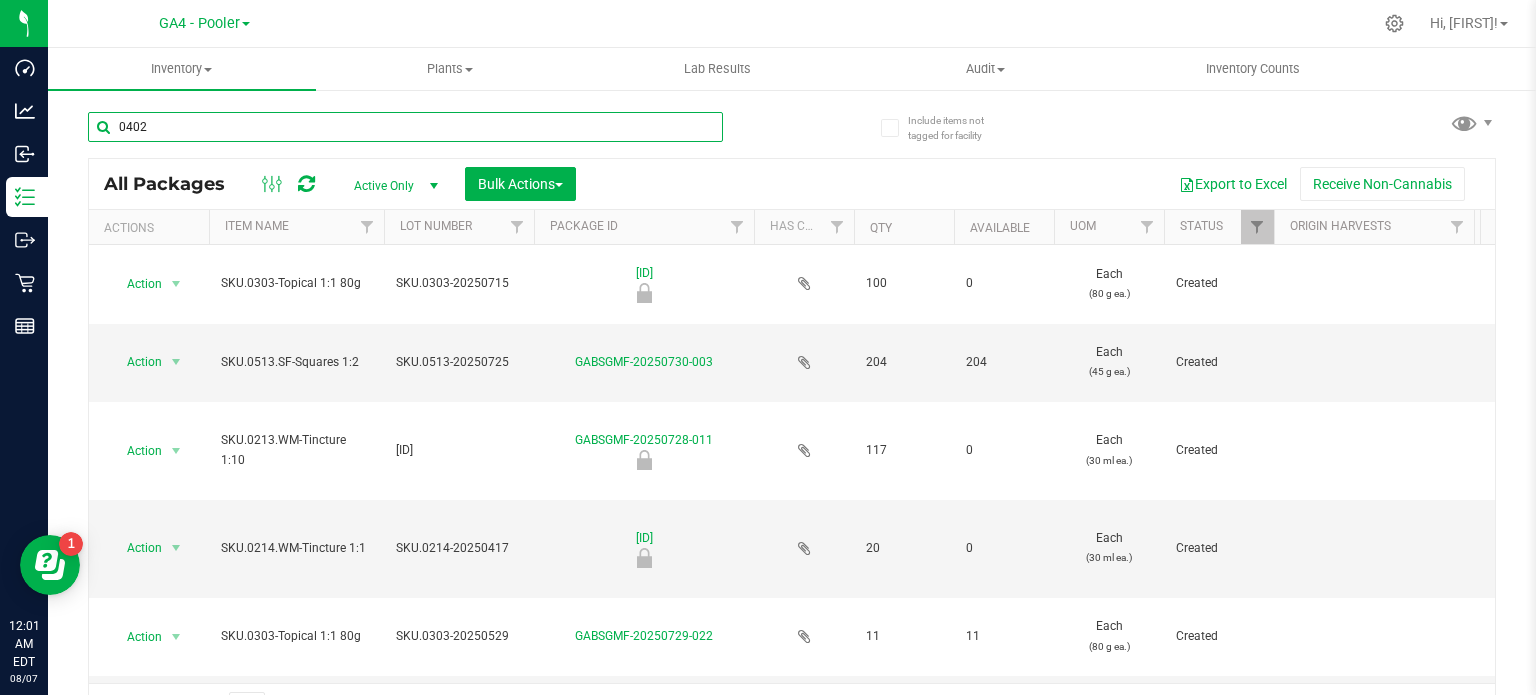 type on "0402" 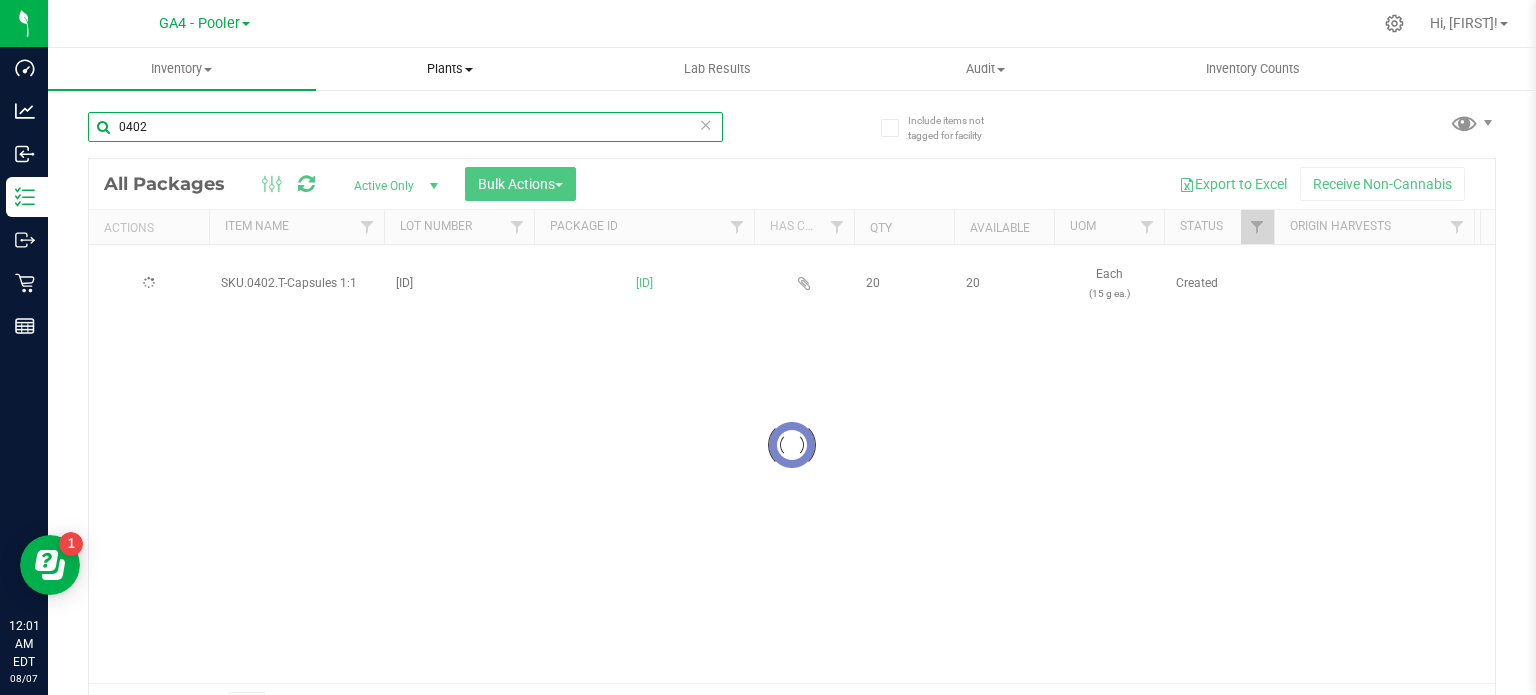 type on "[DATE]" 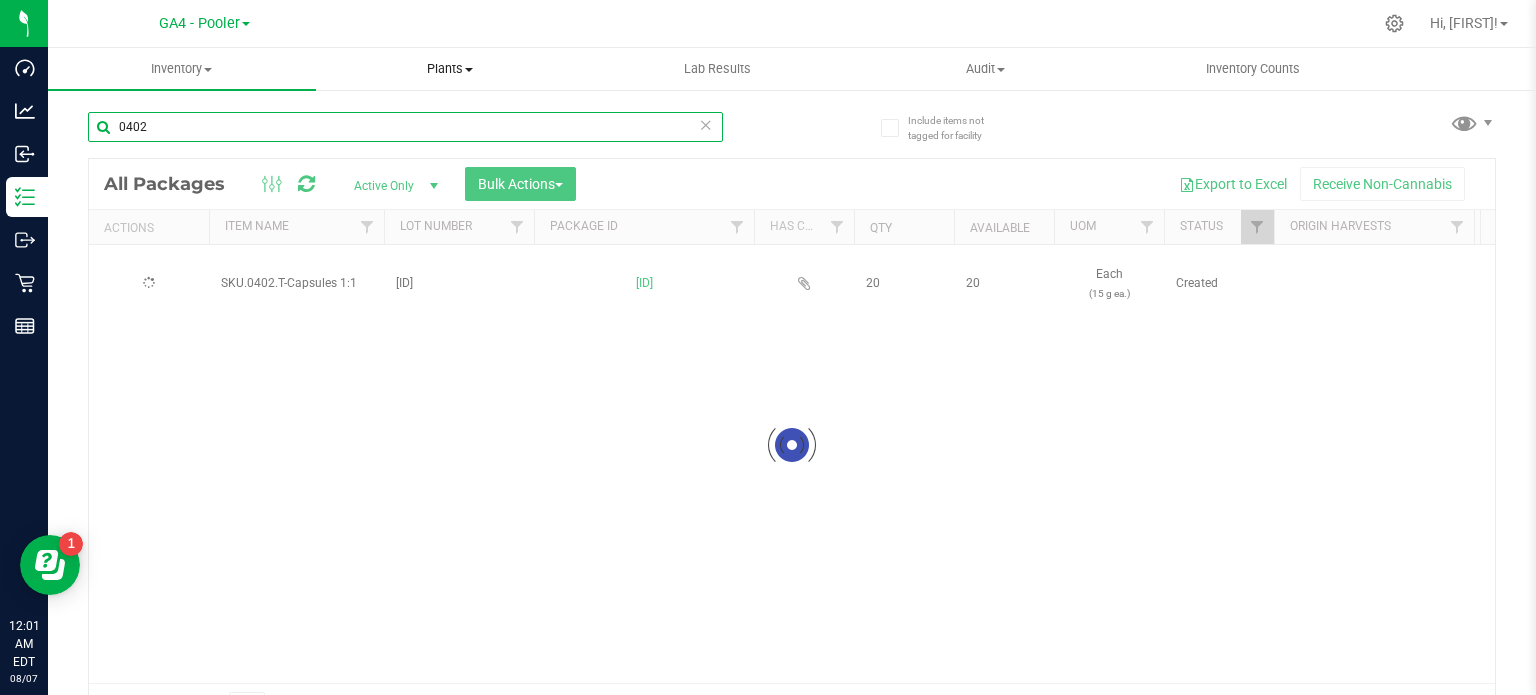 type on "[DATE]" 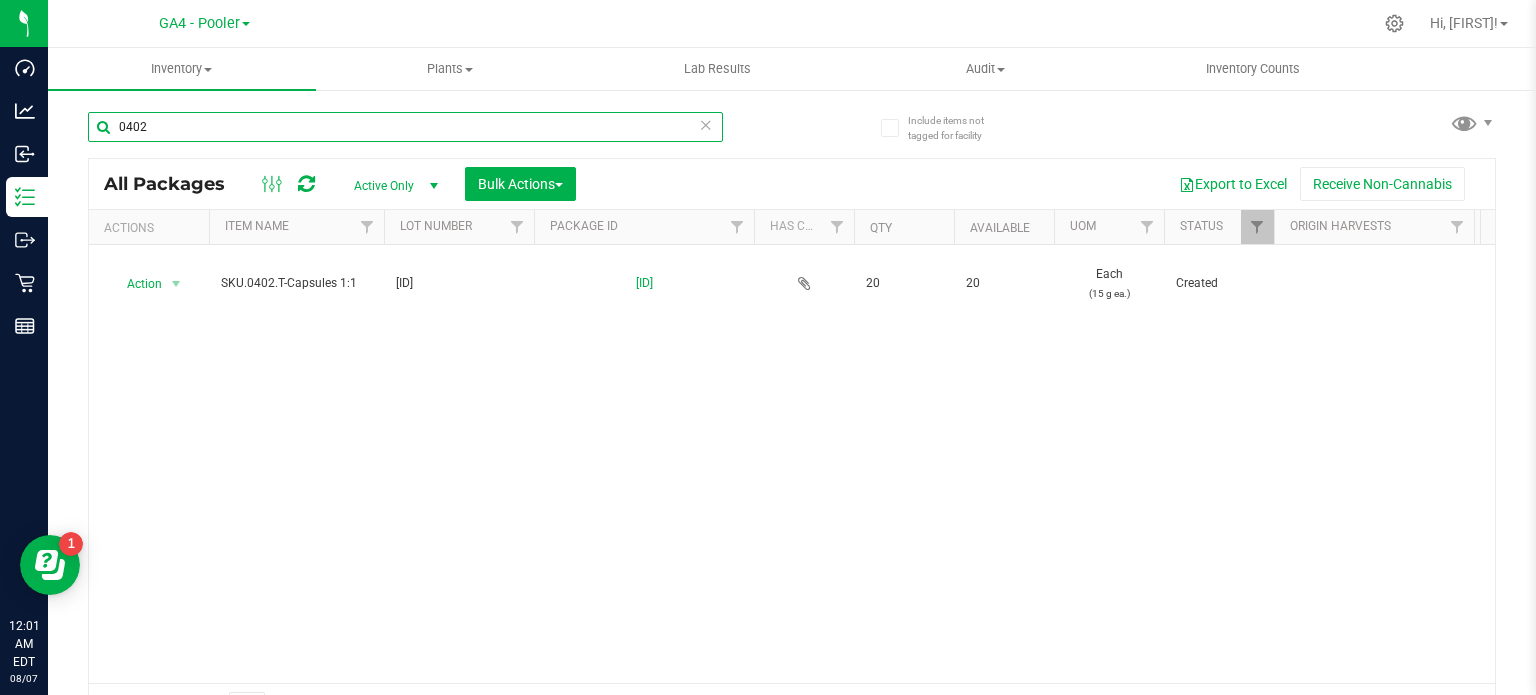 scroll, scrollTop: 0, scrollLeft: 446, axis: horizontal 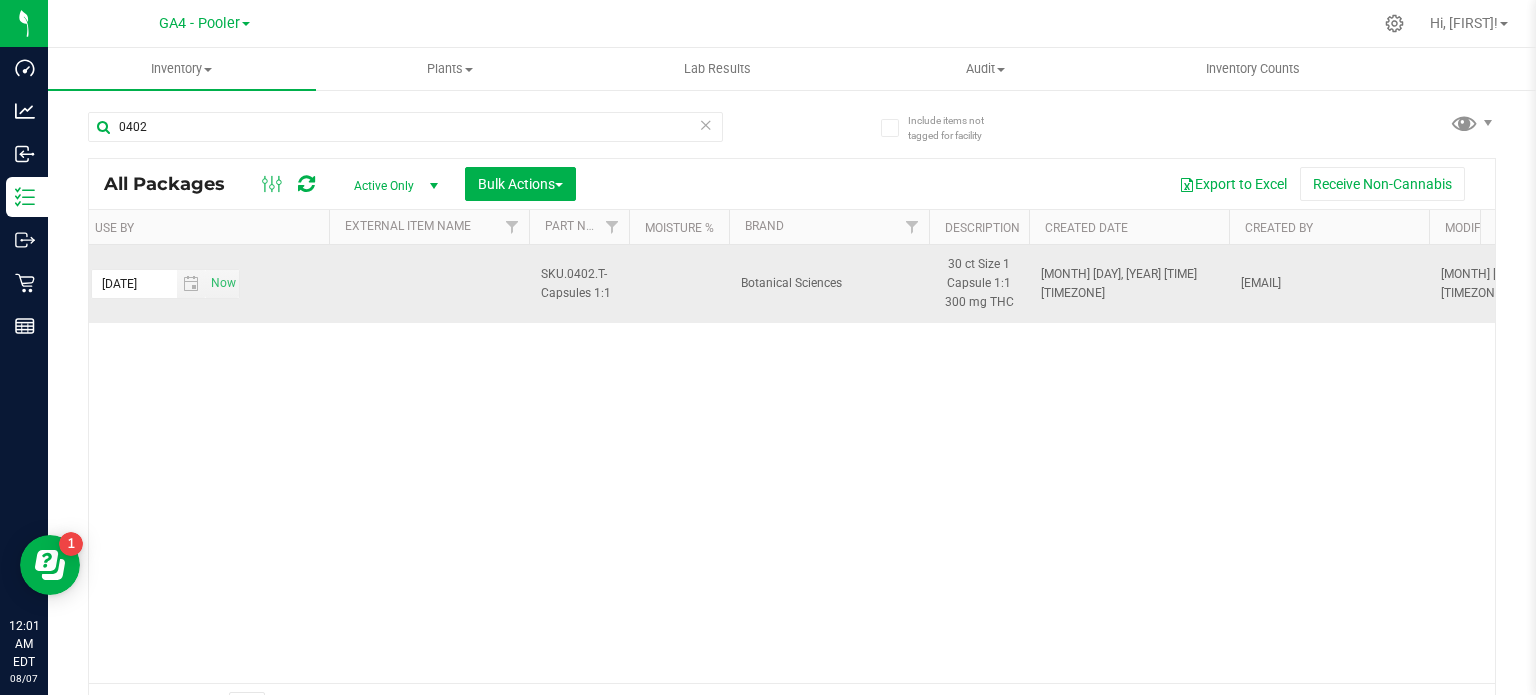 click on "30 ct Size 1 Capsule 1:1 300 mg THC" at bounding box center (979, 284) 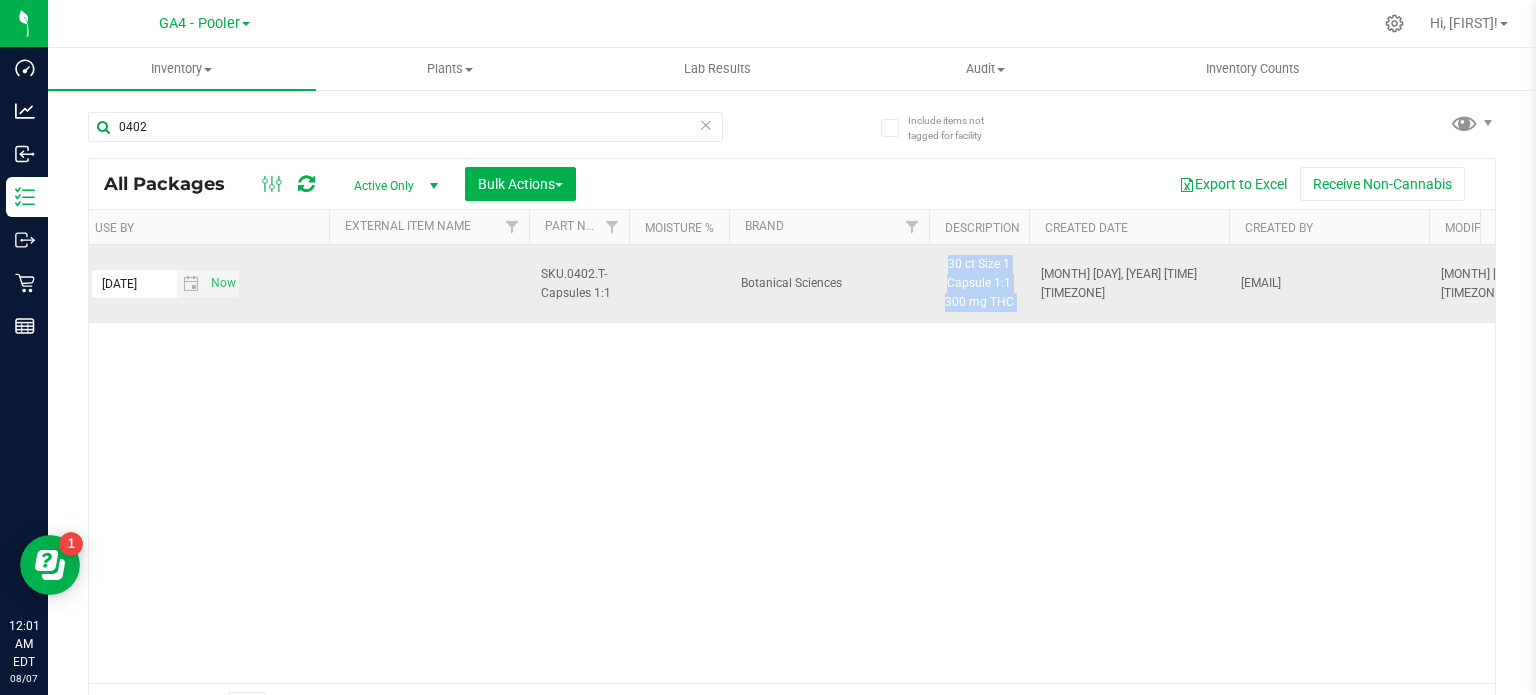 drag, startPoint x: 948, startPoint y: 261, endPoint x: 1035, endPoint y: 301, distance: 95.7549 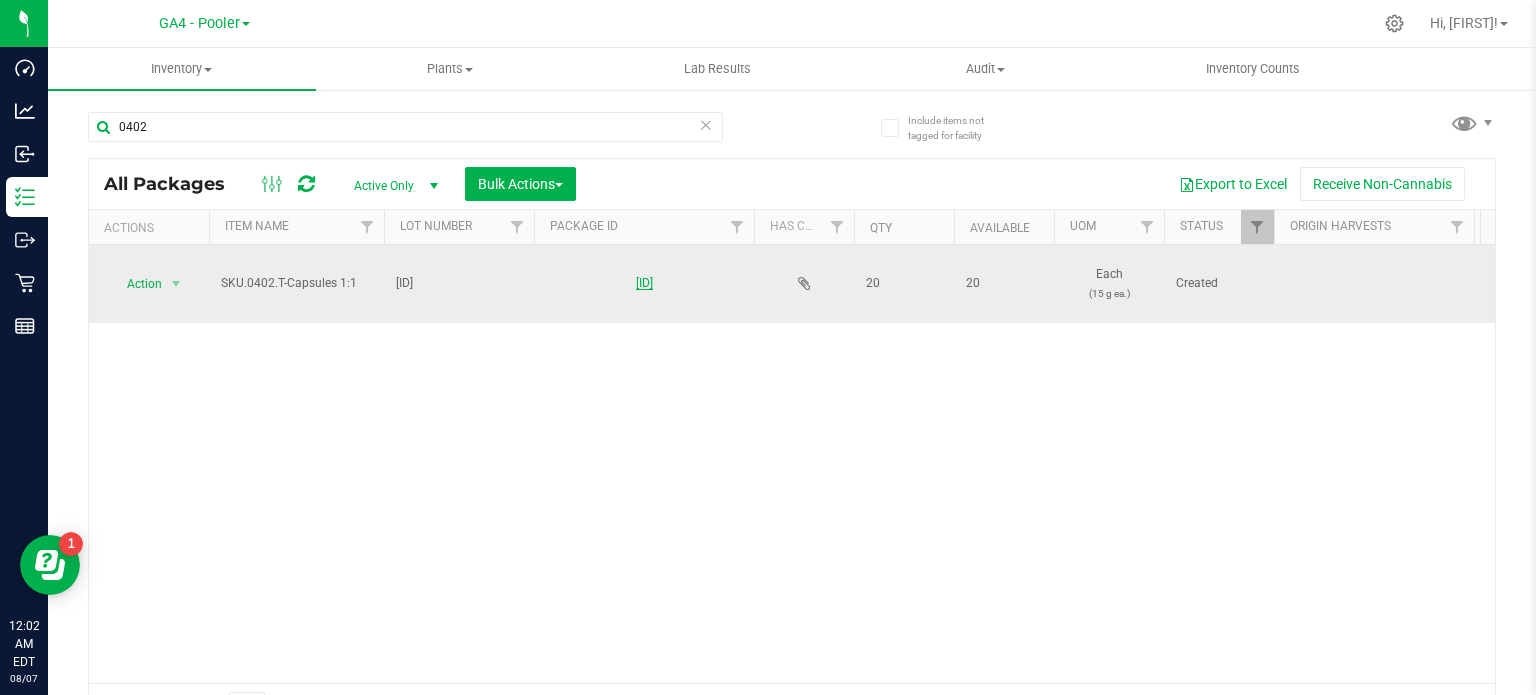 click on "[ID]" at bounding box center (644, 283) 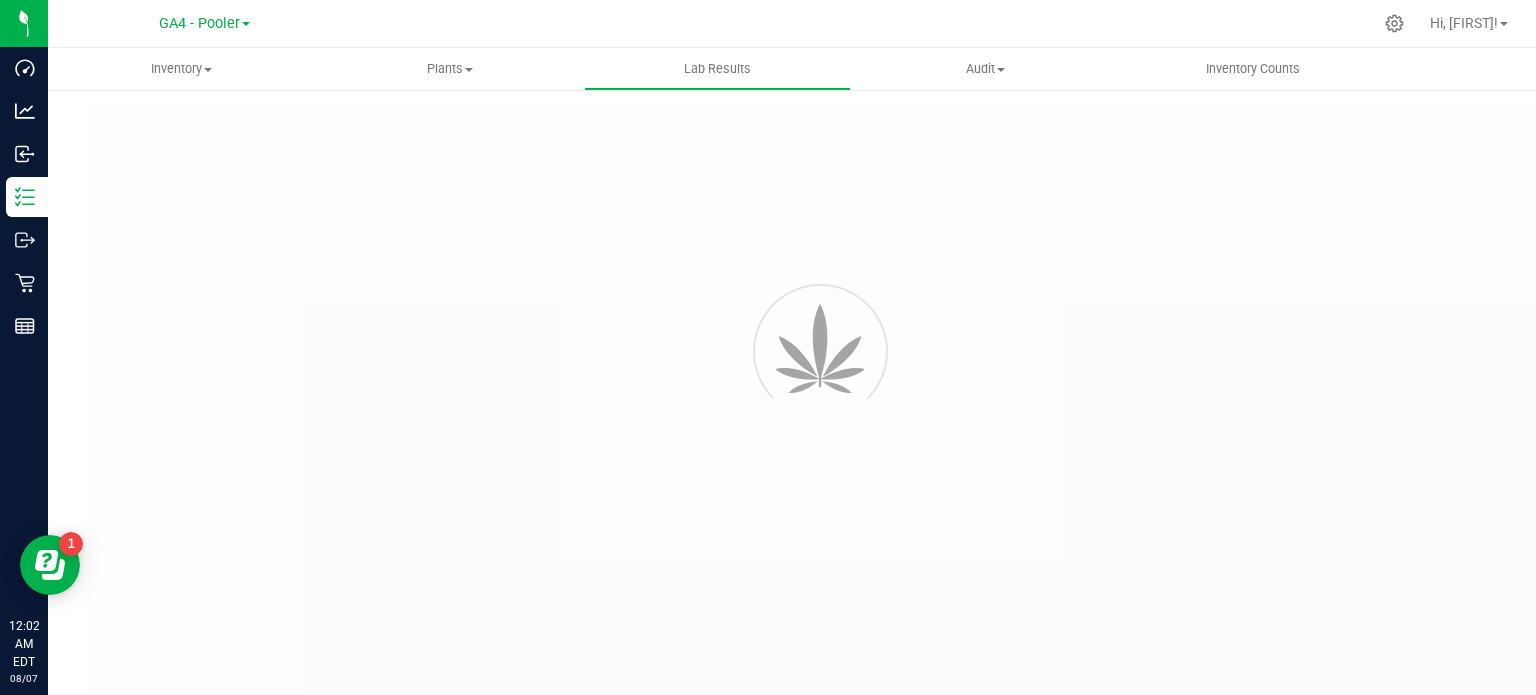 type on "[ID]" 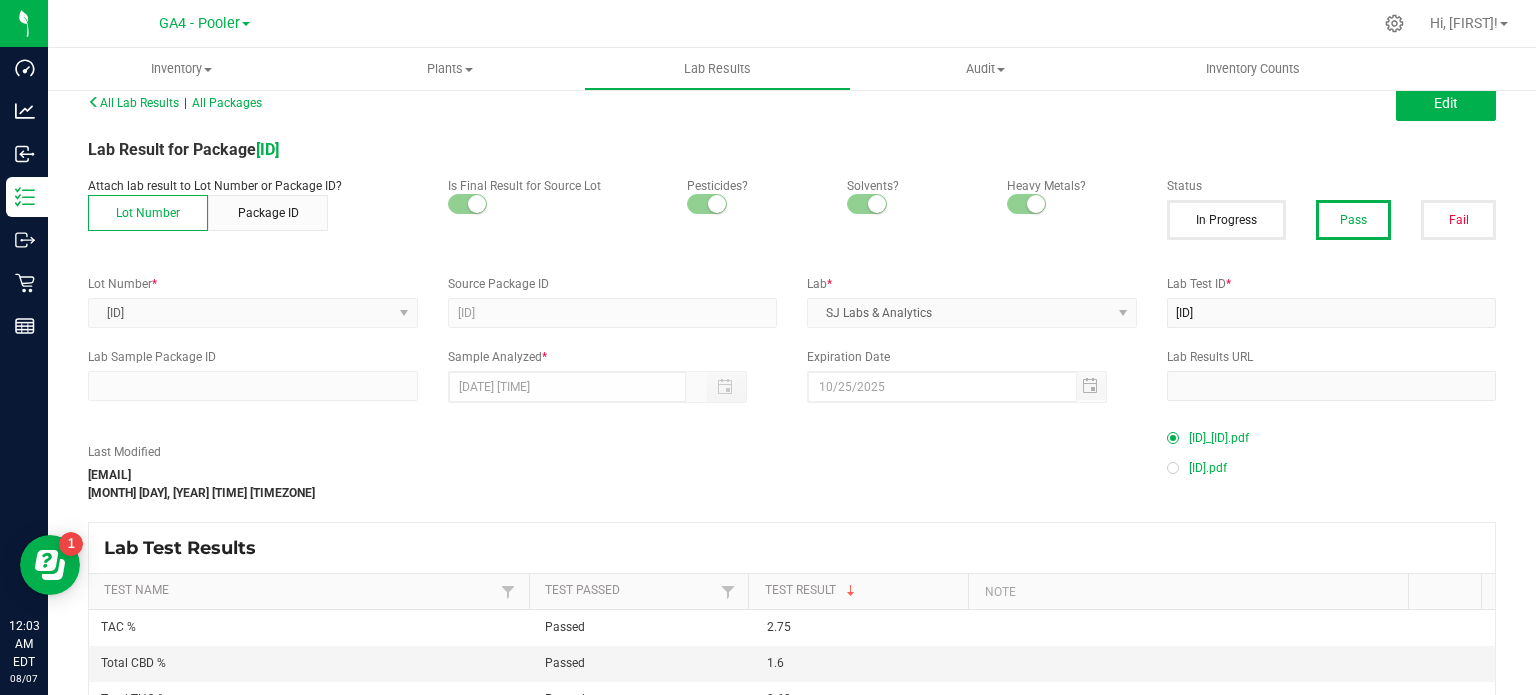 scroll, scrollTop: 0, scrollLeft: 0, axis: both 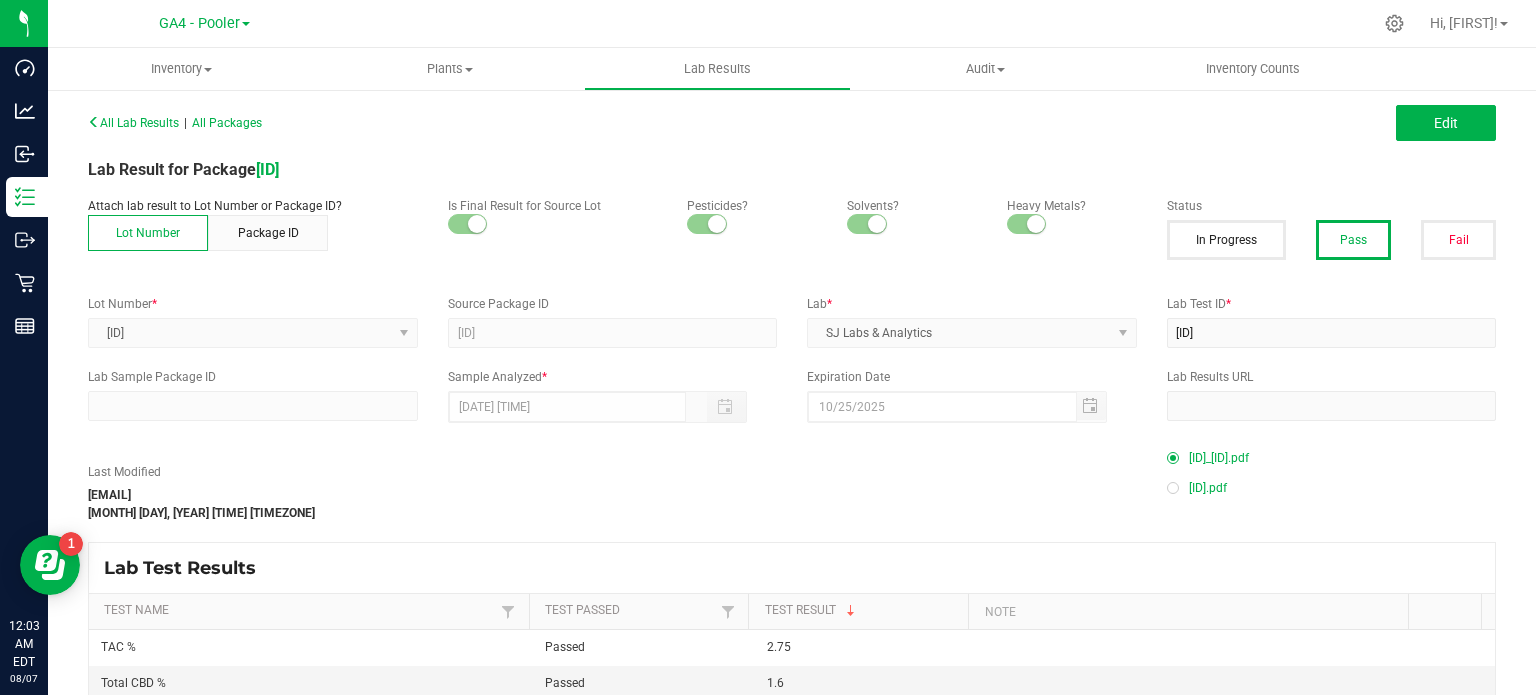click on "[ID].pdf" at bounding box center [1208, 488] 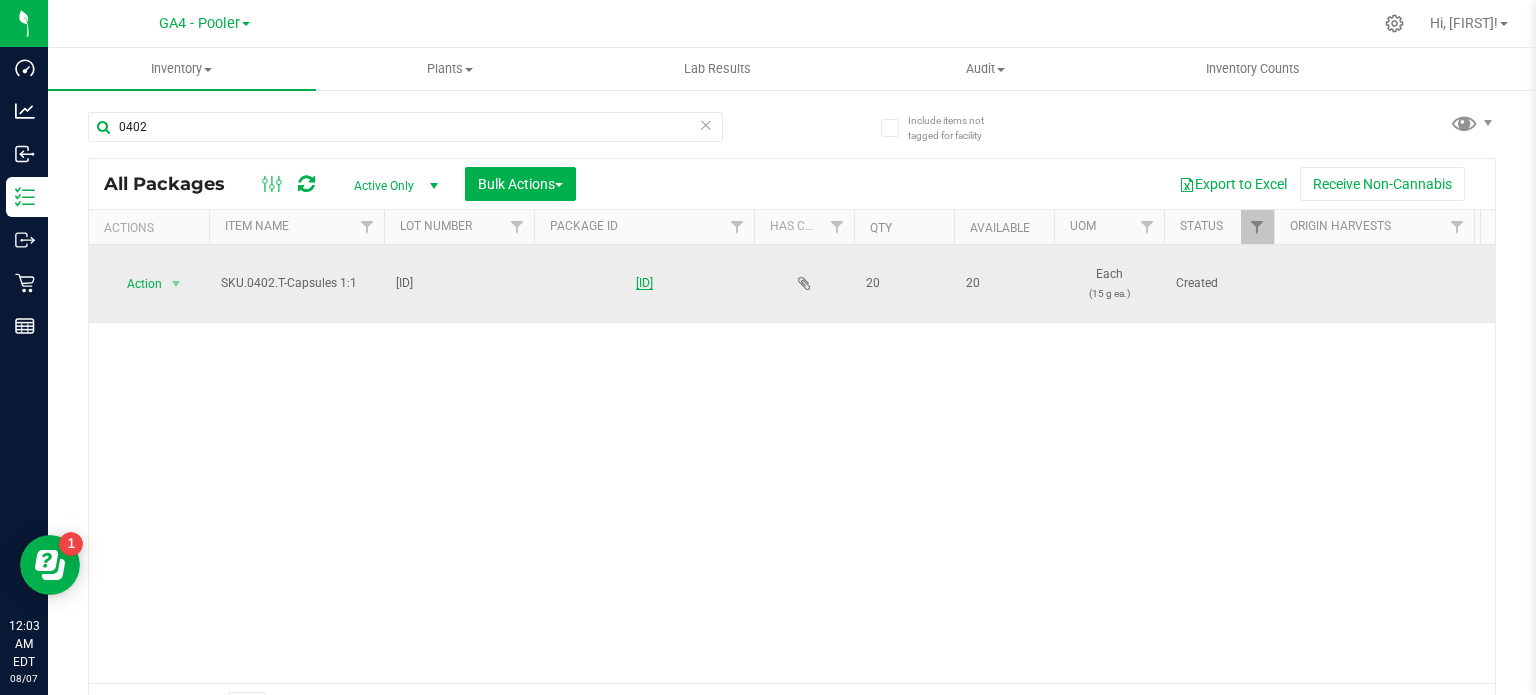 click on "[ID]" at bounding box center [644, 283] 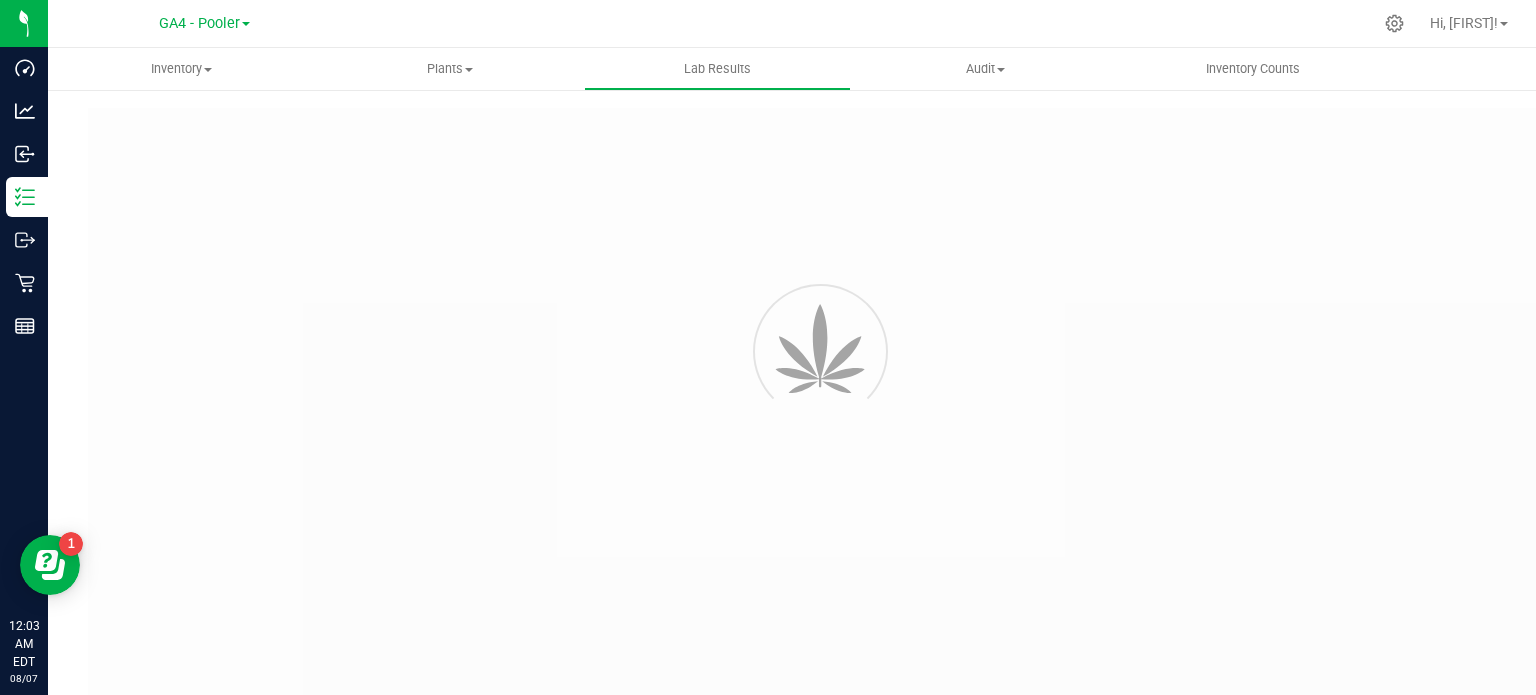 type on "[ID]" 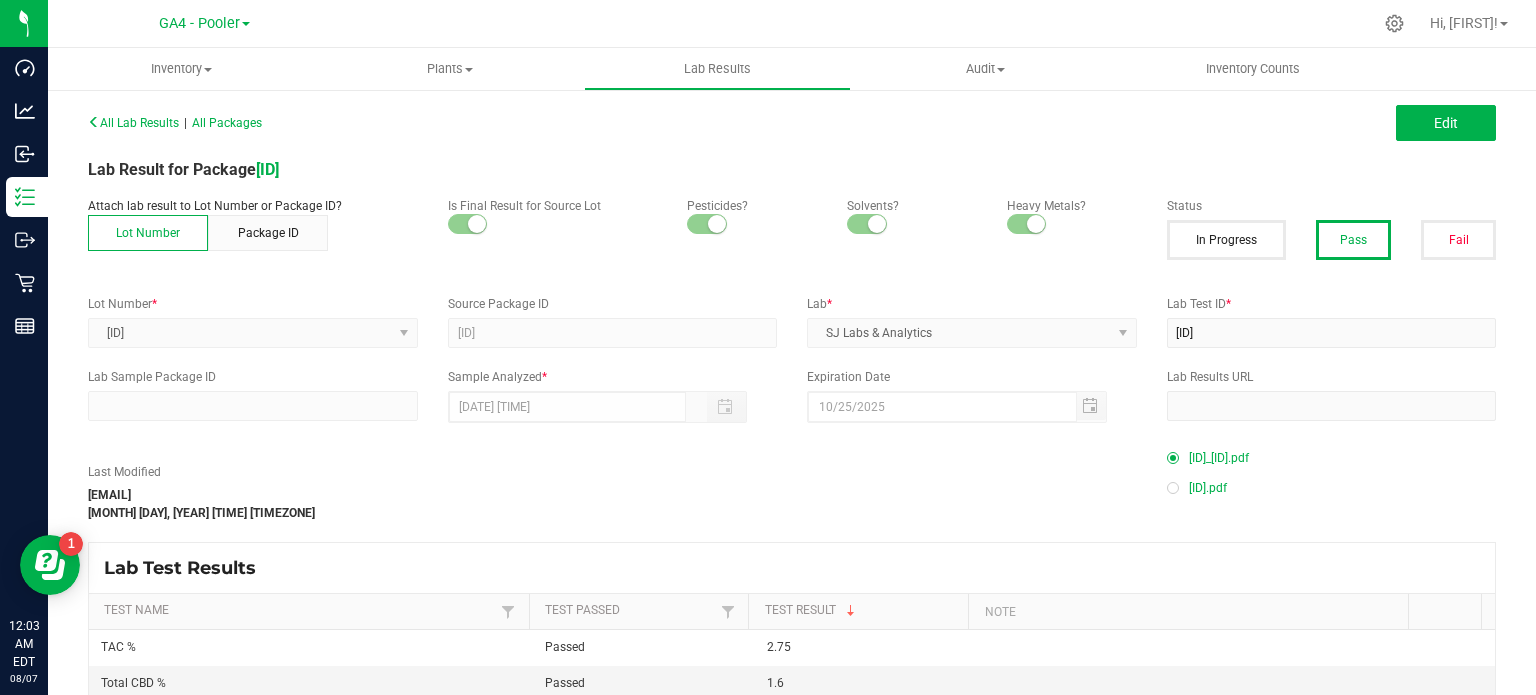 click on "[ID]_[ID].pdf" at bounding box center [1219, 458] 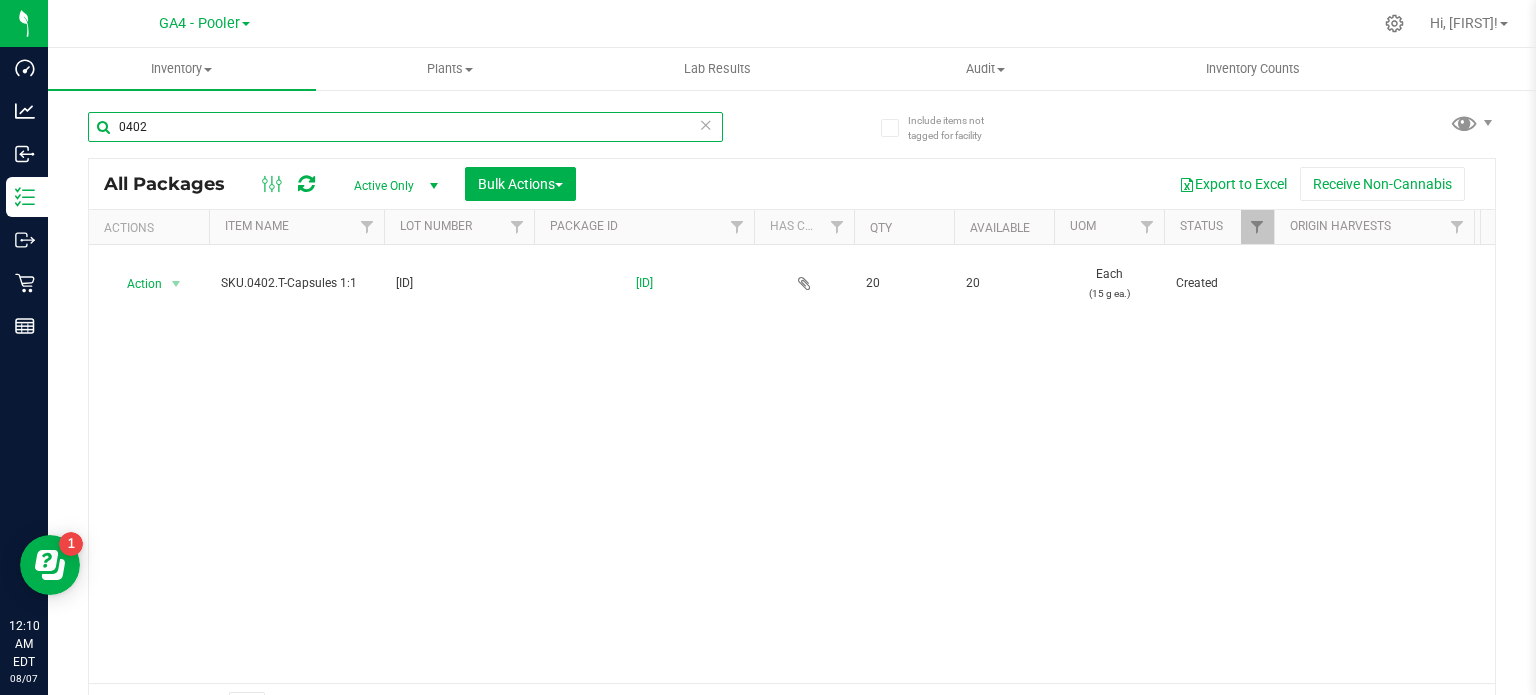 click on "0402" at bounding box center (405, 127) 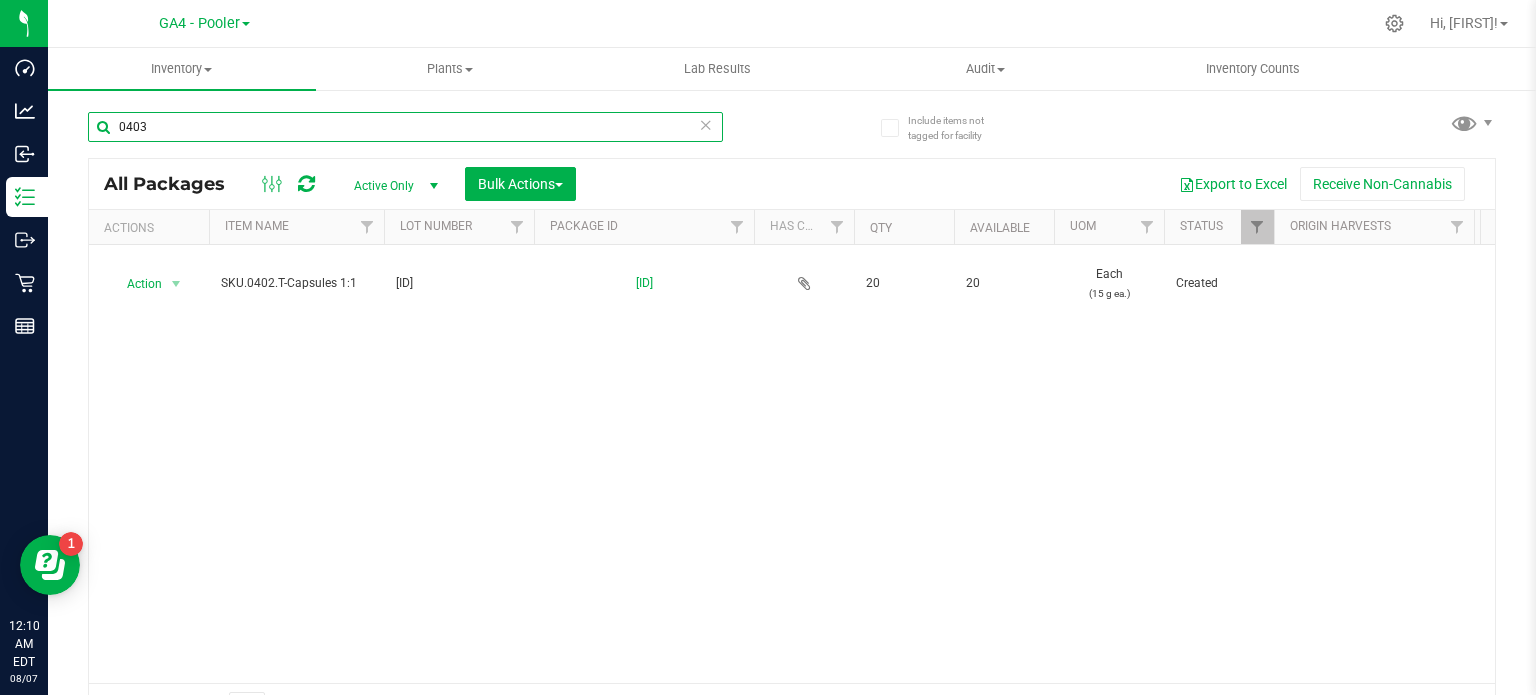 type on "0403" 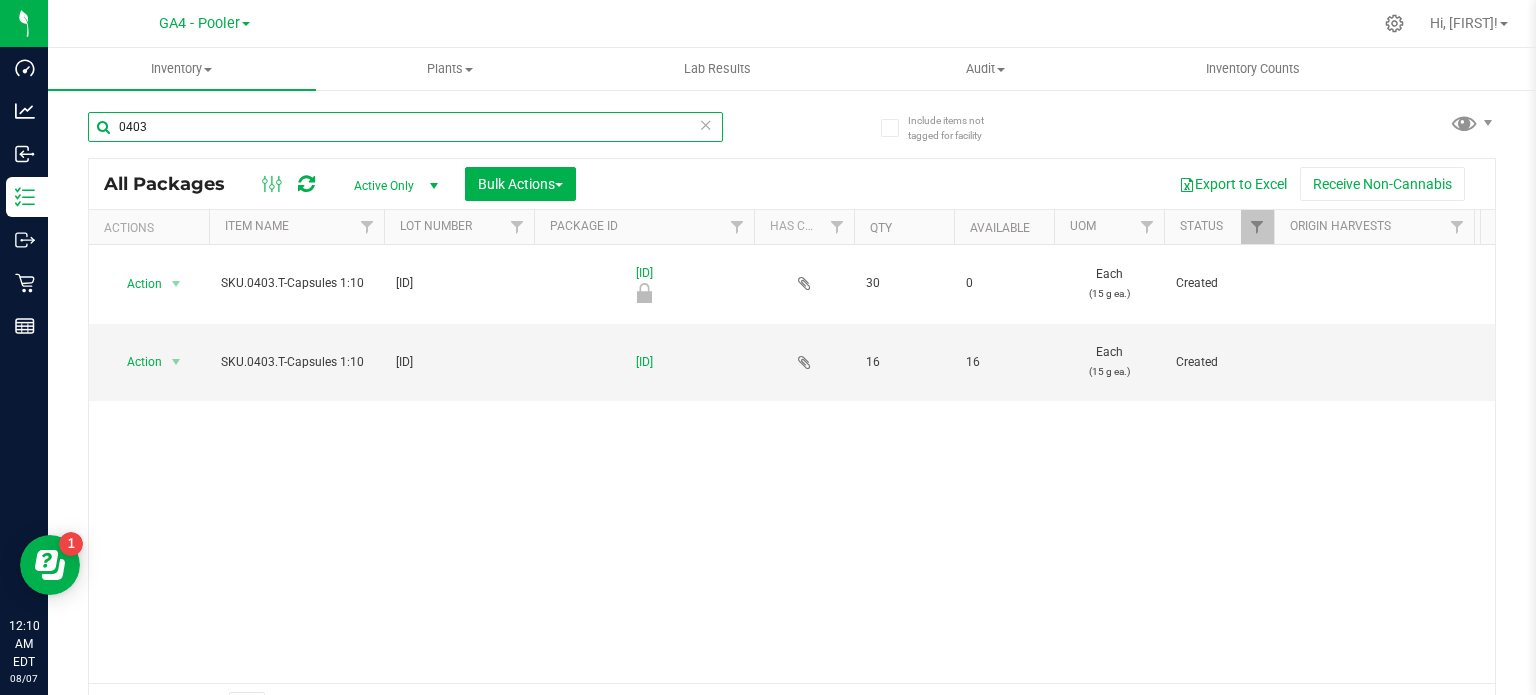 scroll, scrollTop: 0, scrollLeft: 170, axis: horizontal 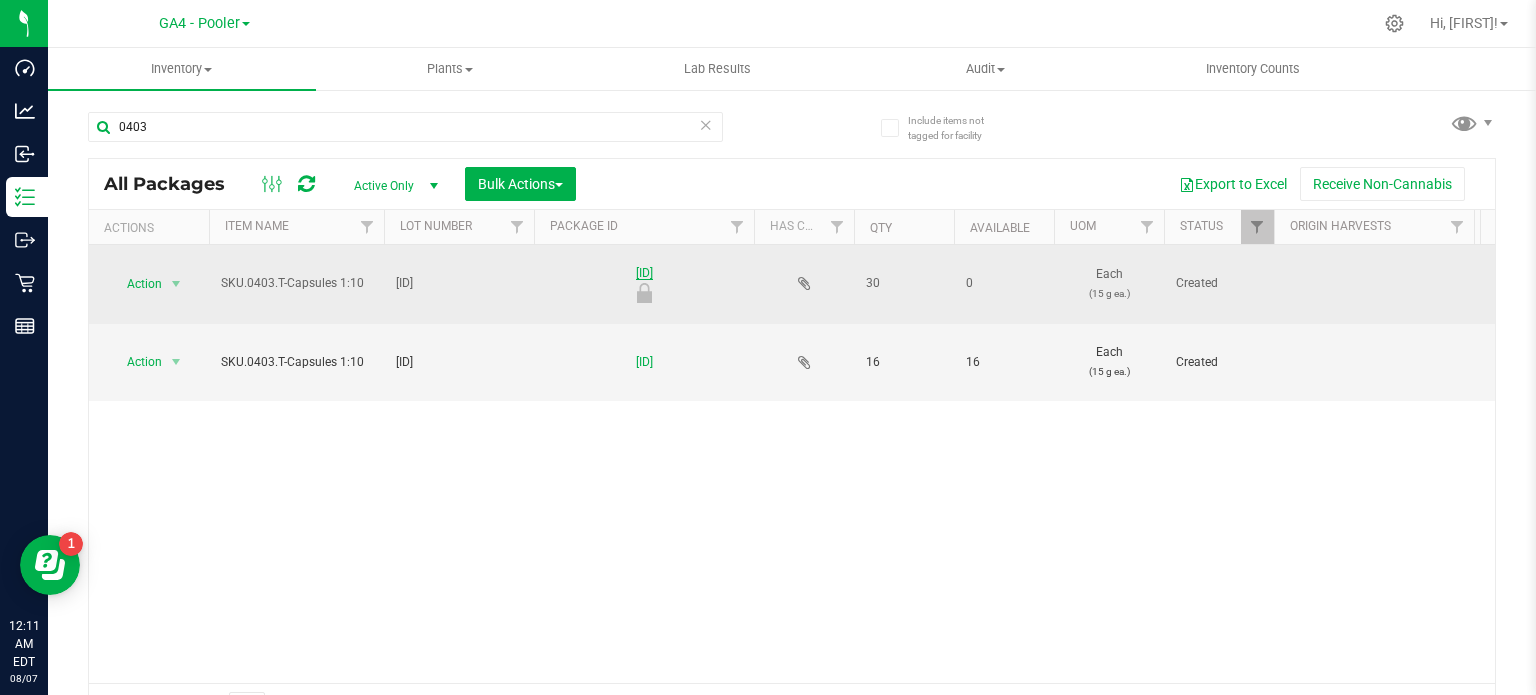 click on "[ID]" at bounding box center [644, 273] 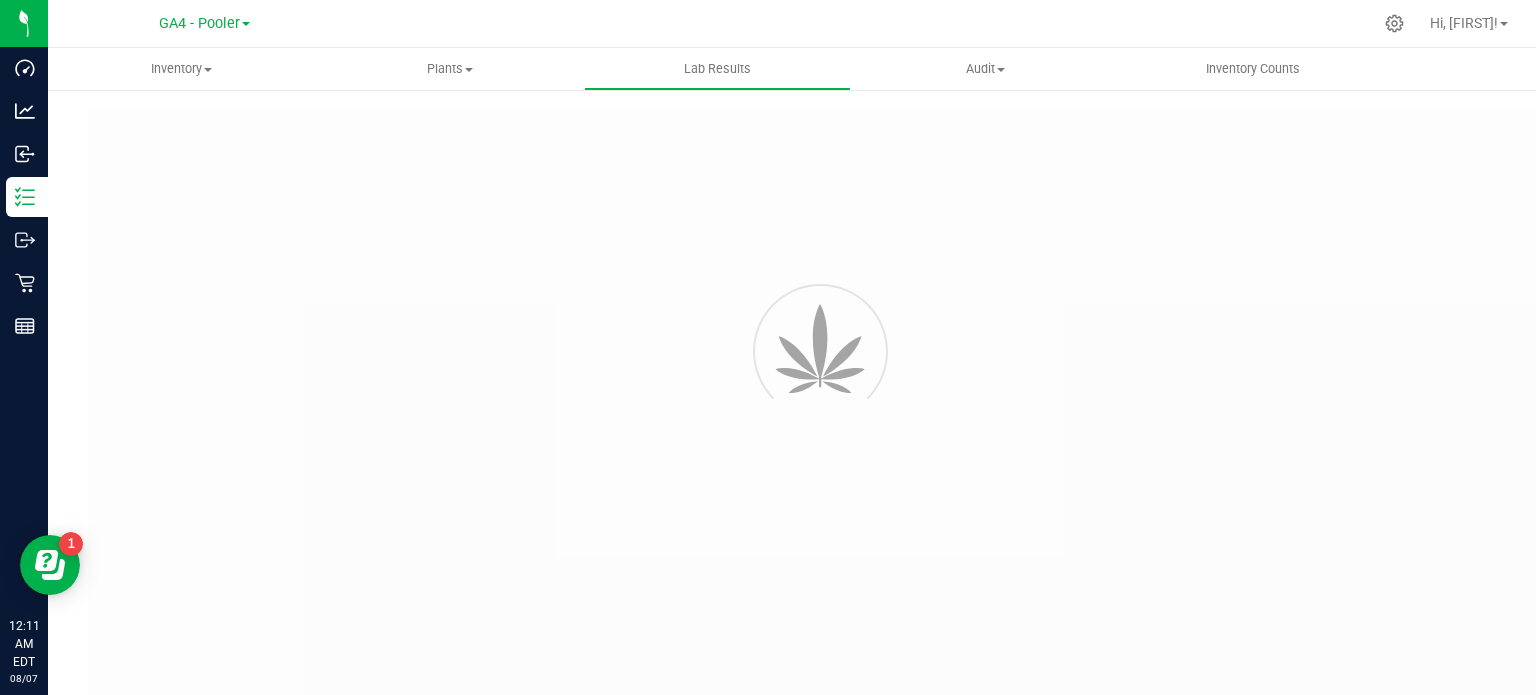 type on "[ID]" 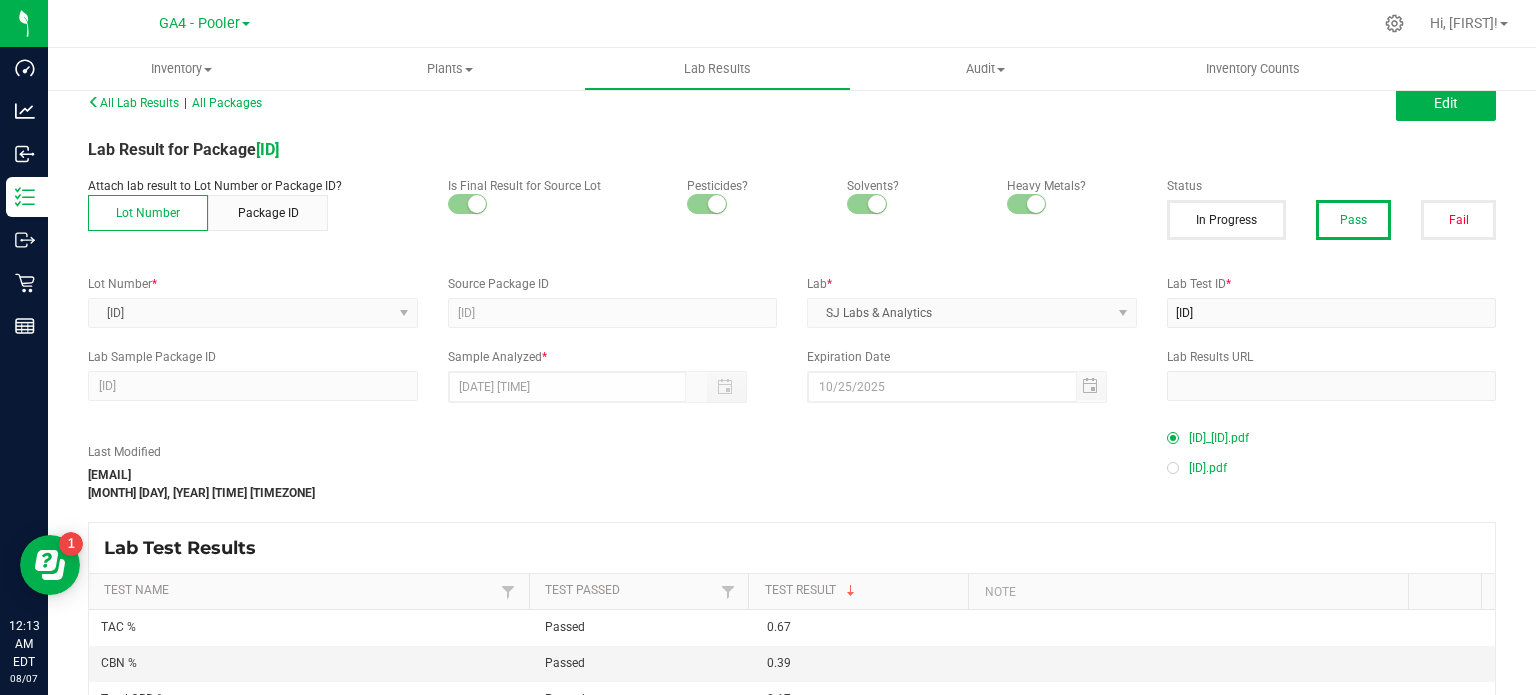 scroll, scrollTop: 0, scrollLeft: 0, axis: both 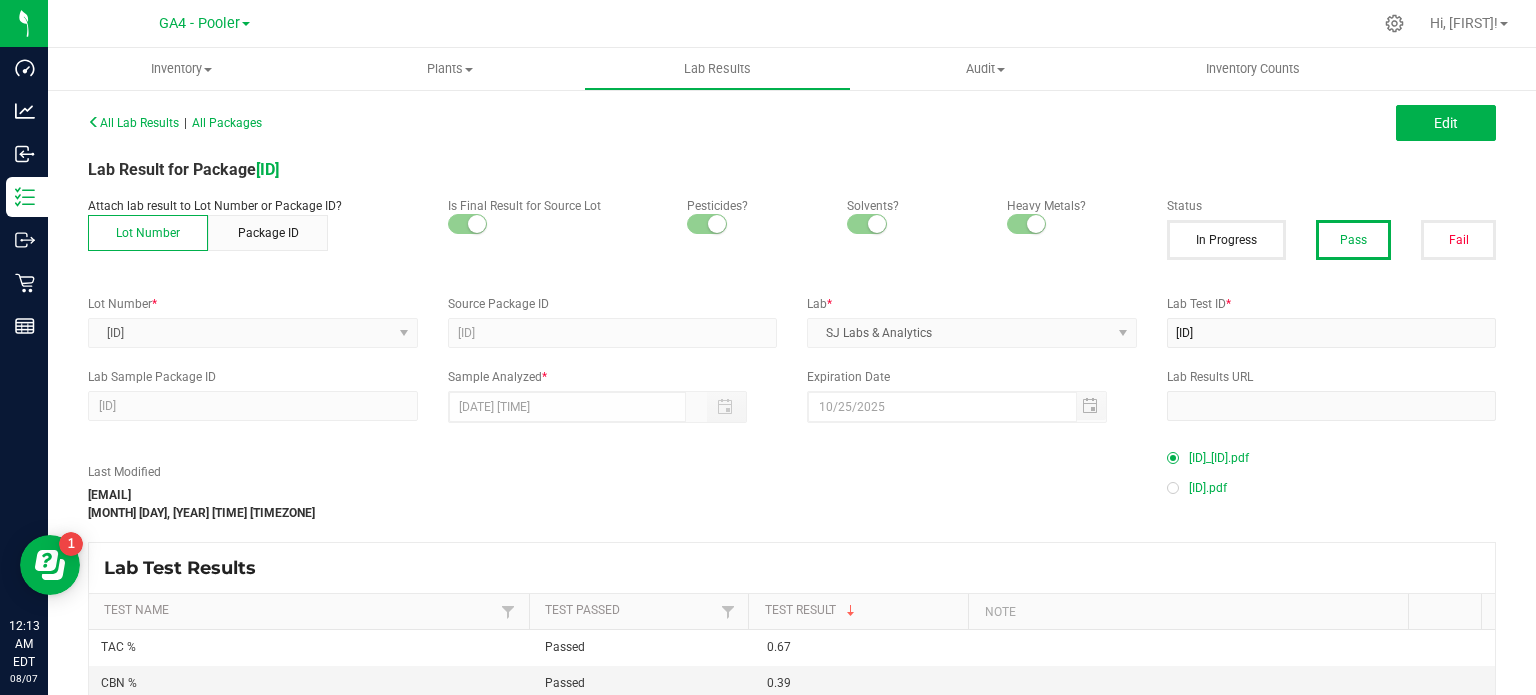 click on "[ID].pdf" at bounding box center (1208, 488) 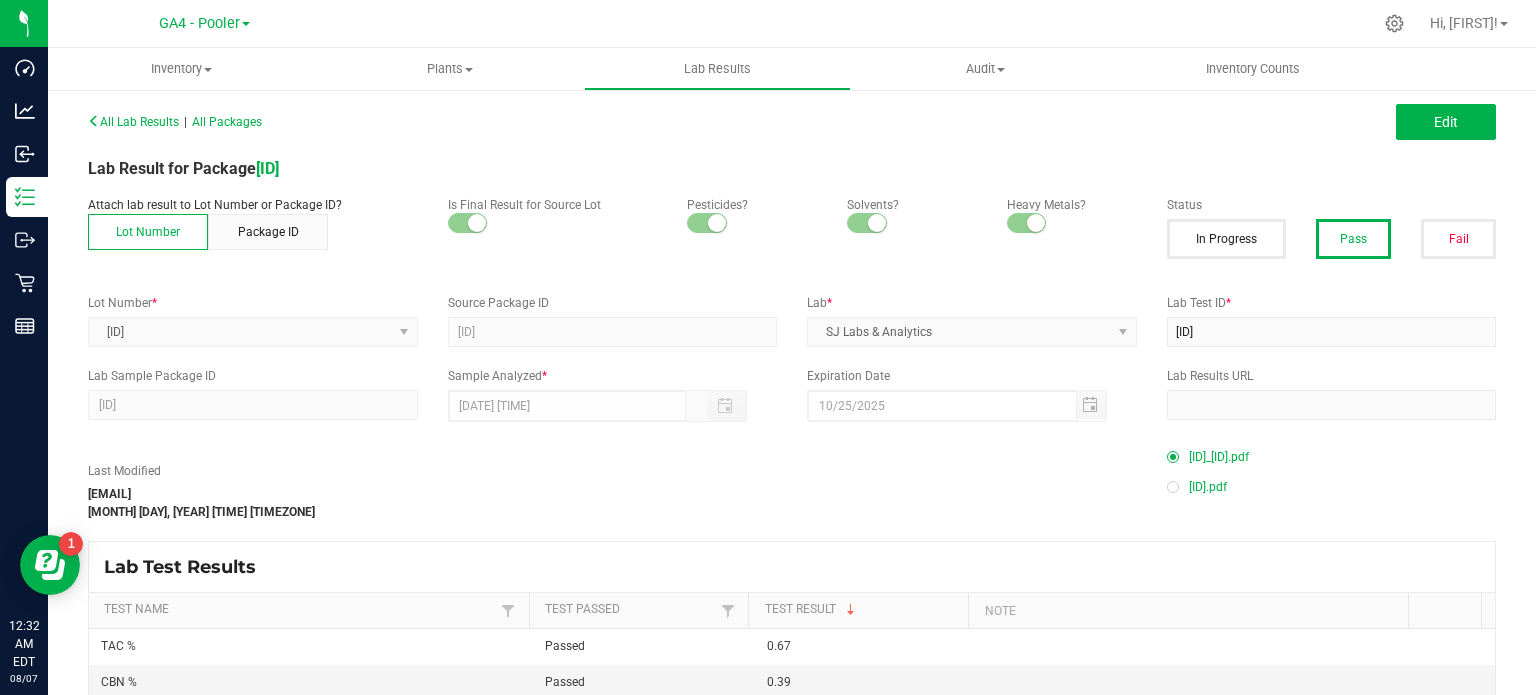 scroll, scrollTop: 0, scrollLeft: 0, axis: both 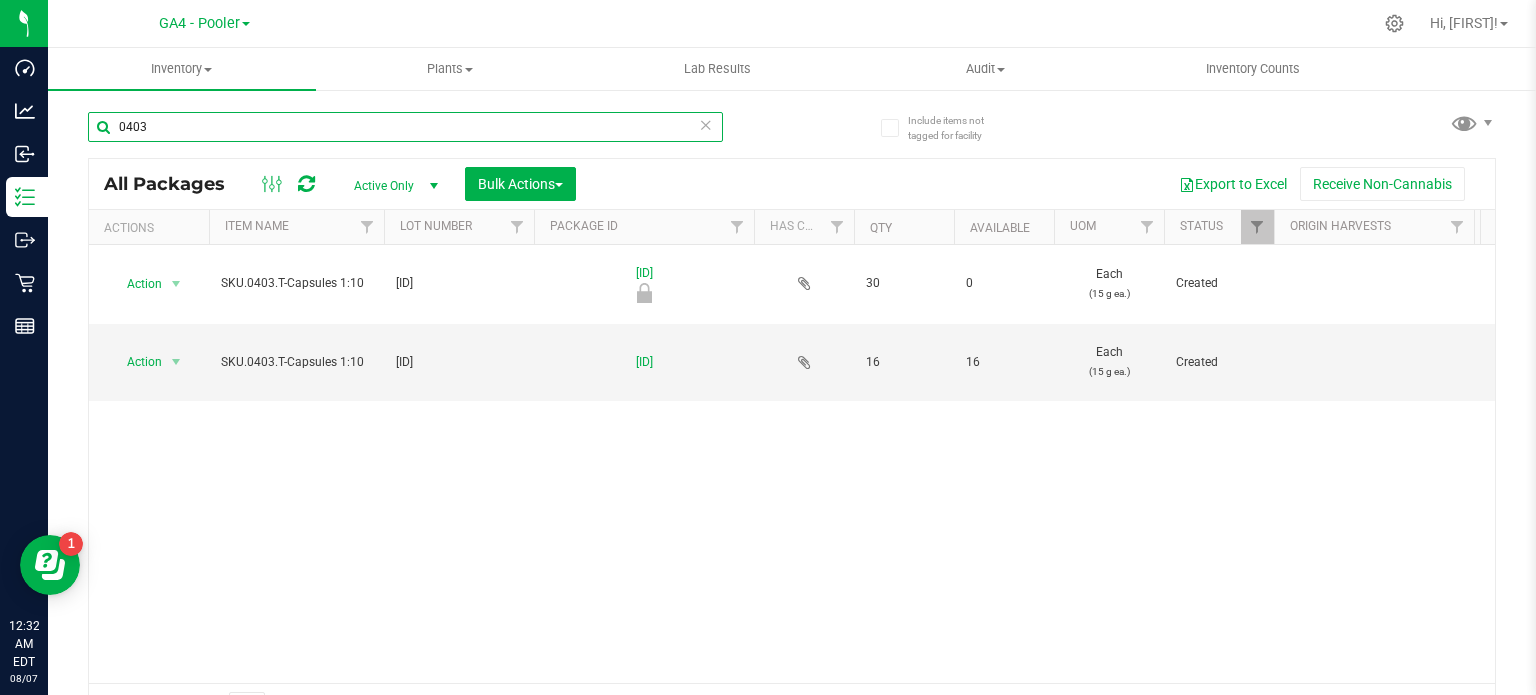 click on "0403" at bounding box center [405, 127] 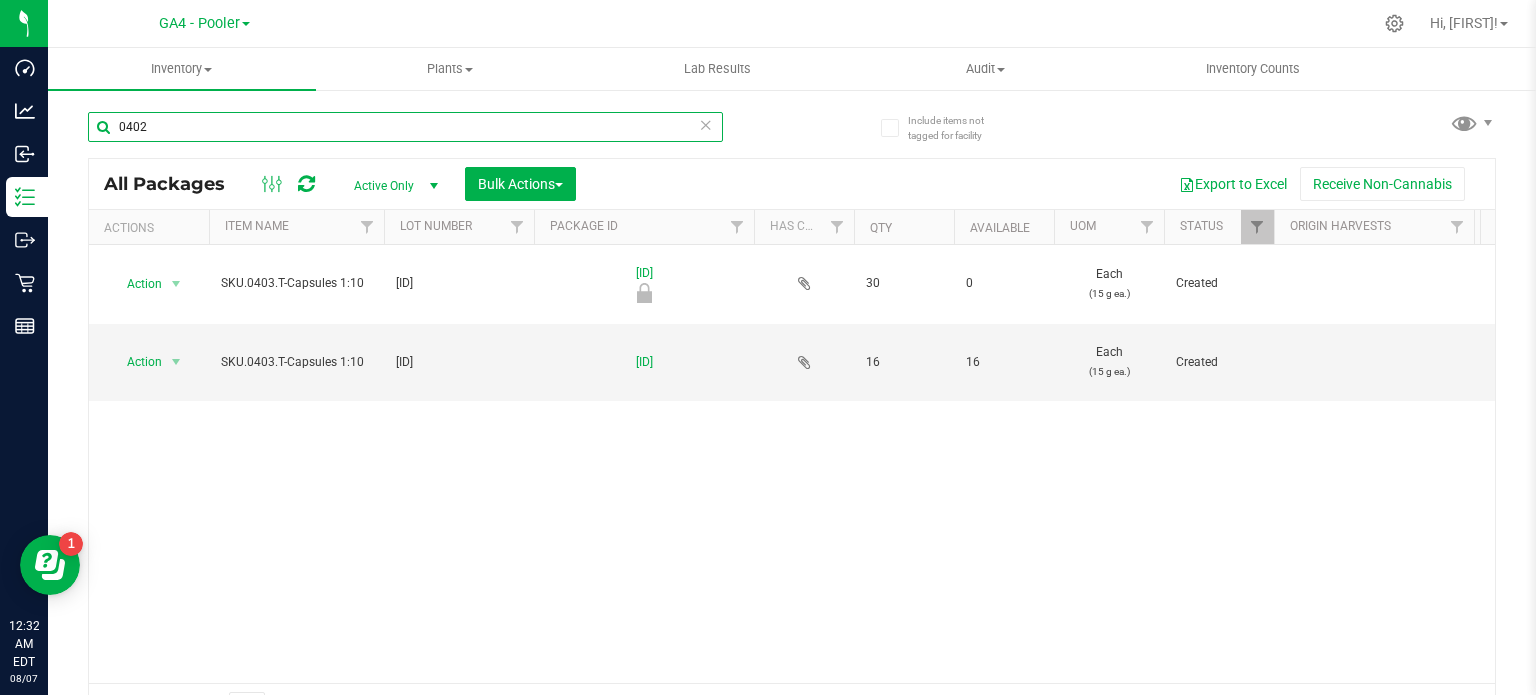 type on "0402" 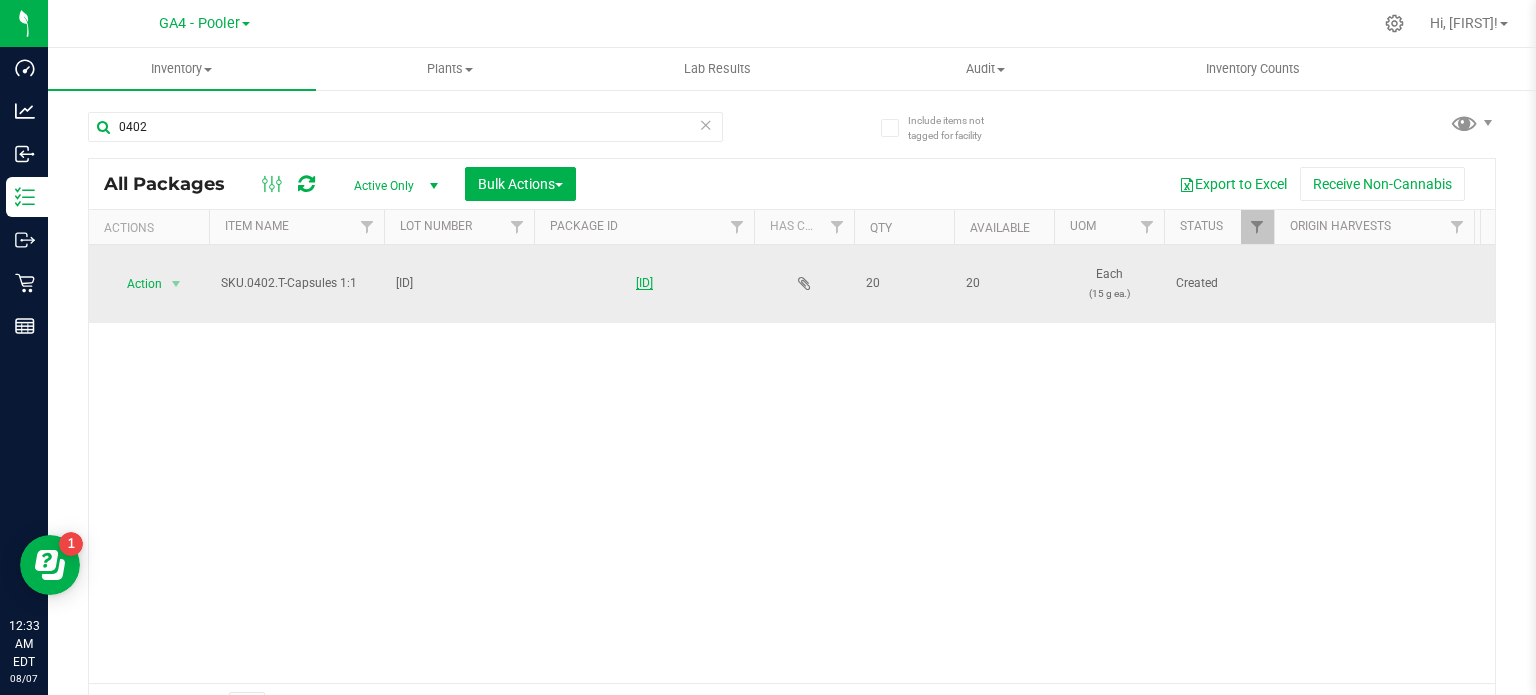 click on "[ID]" at bounding box center (644, 283) 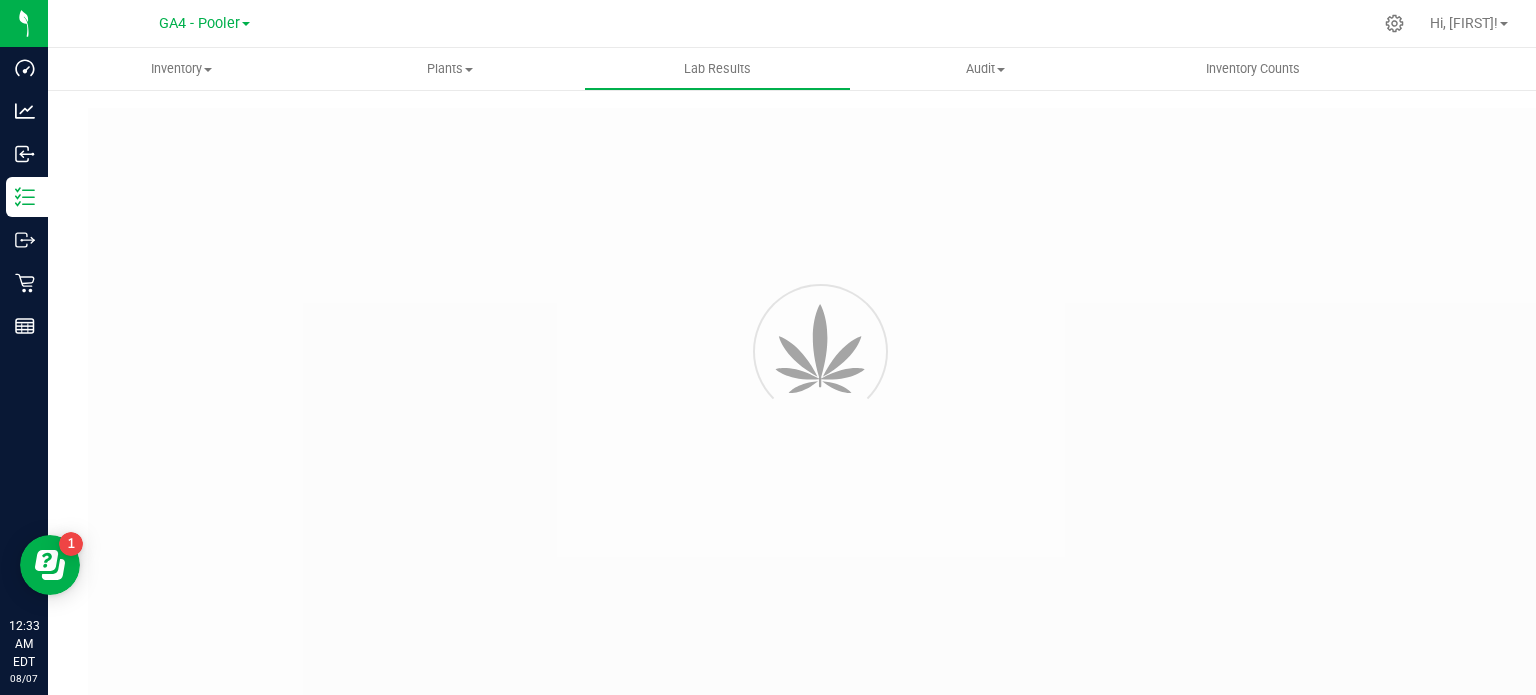 type on "[ID]" 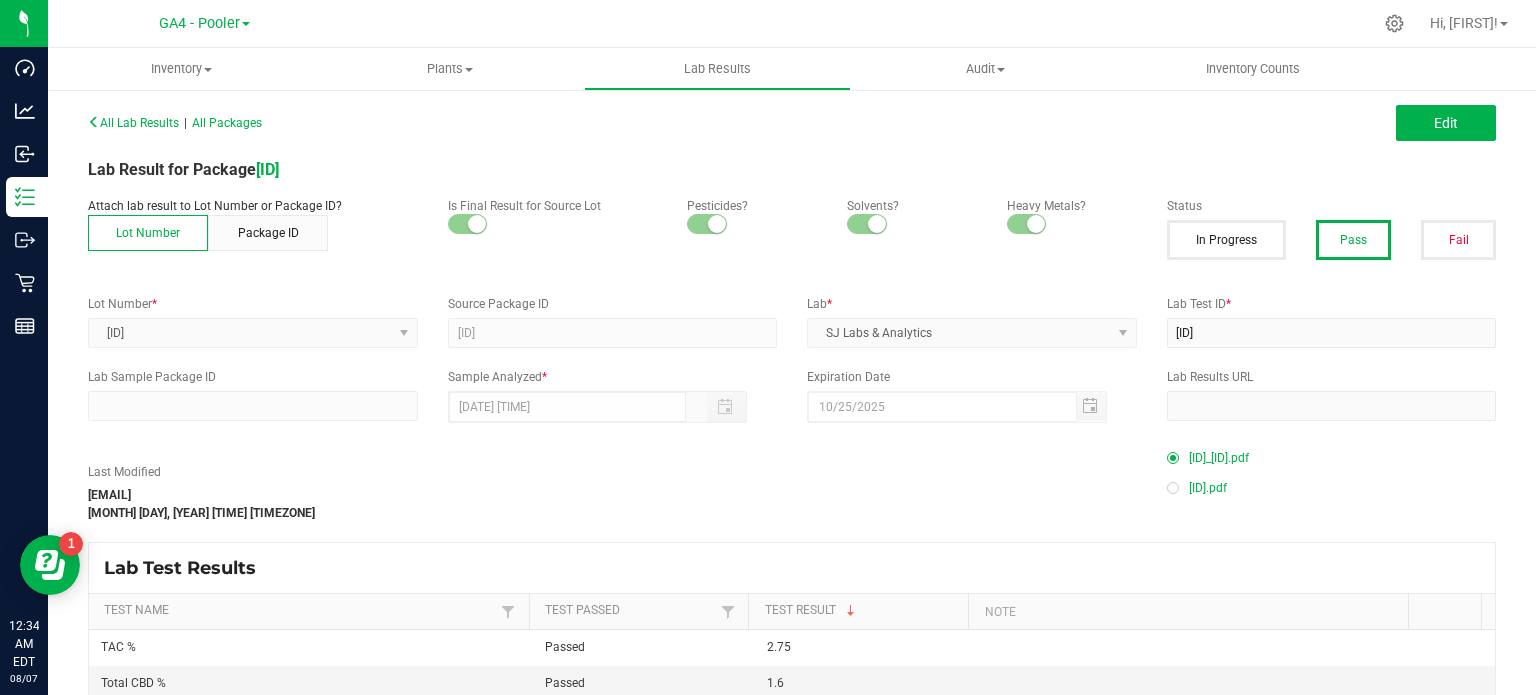 click on "[ID].pdf" at bounding box center [1208, 488] 